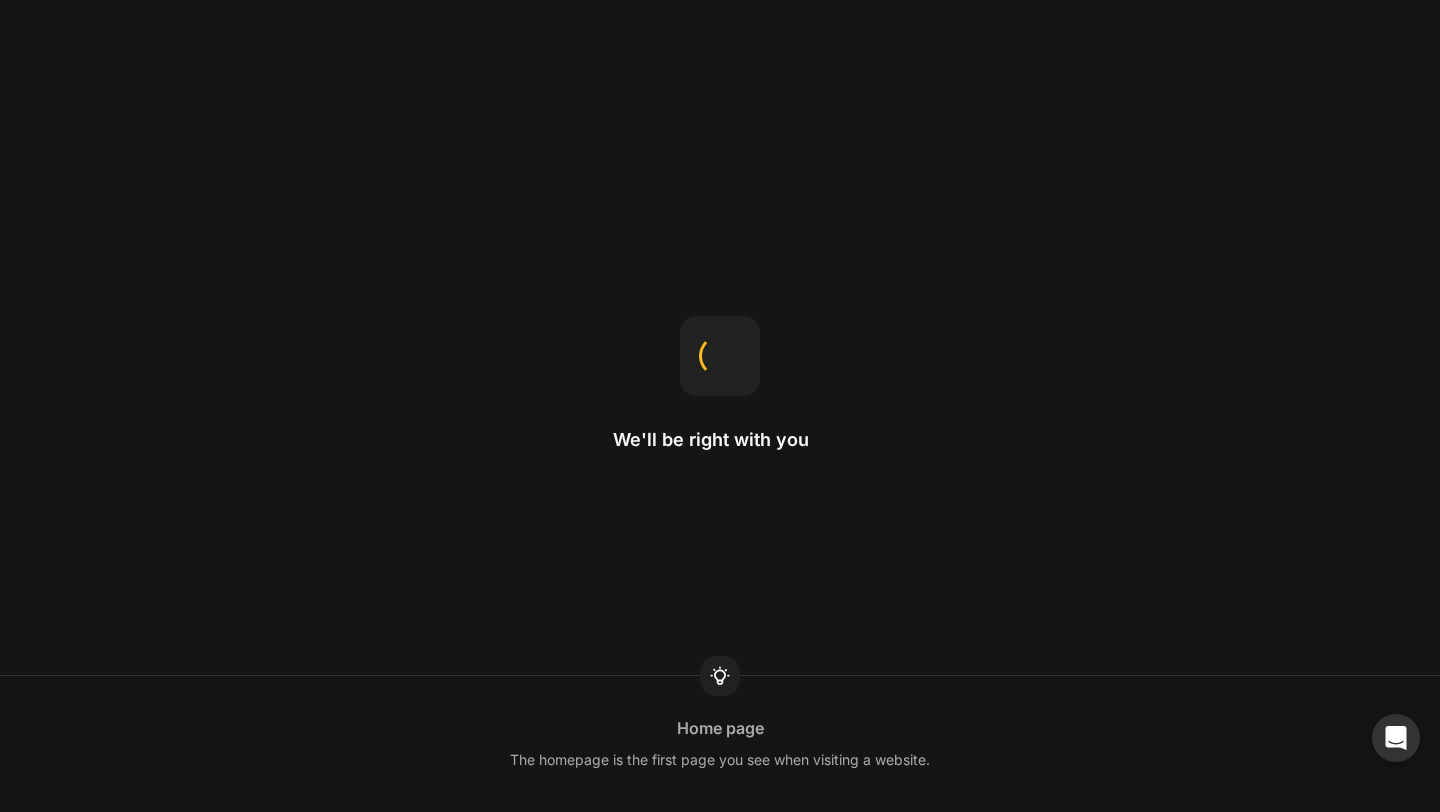 scroll, scrollTop: 0, scrollLeft: 0, axis: both 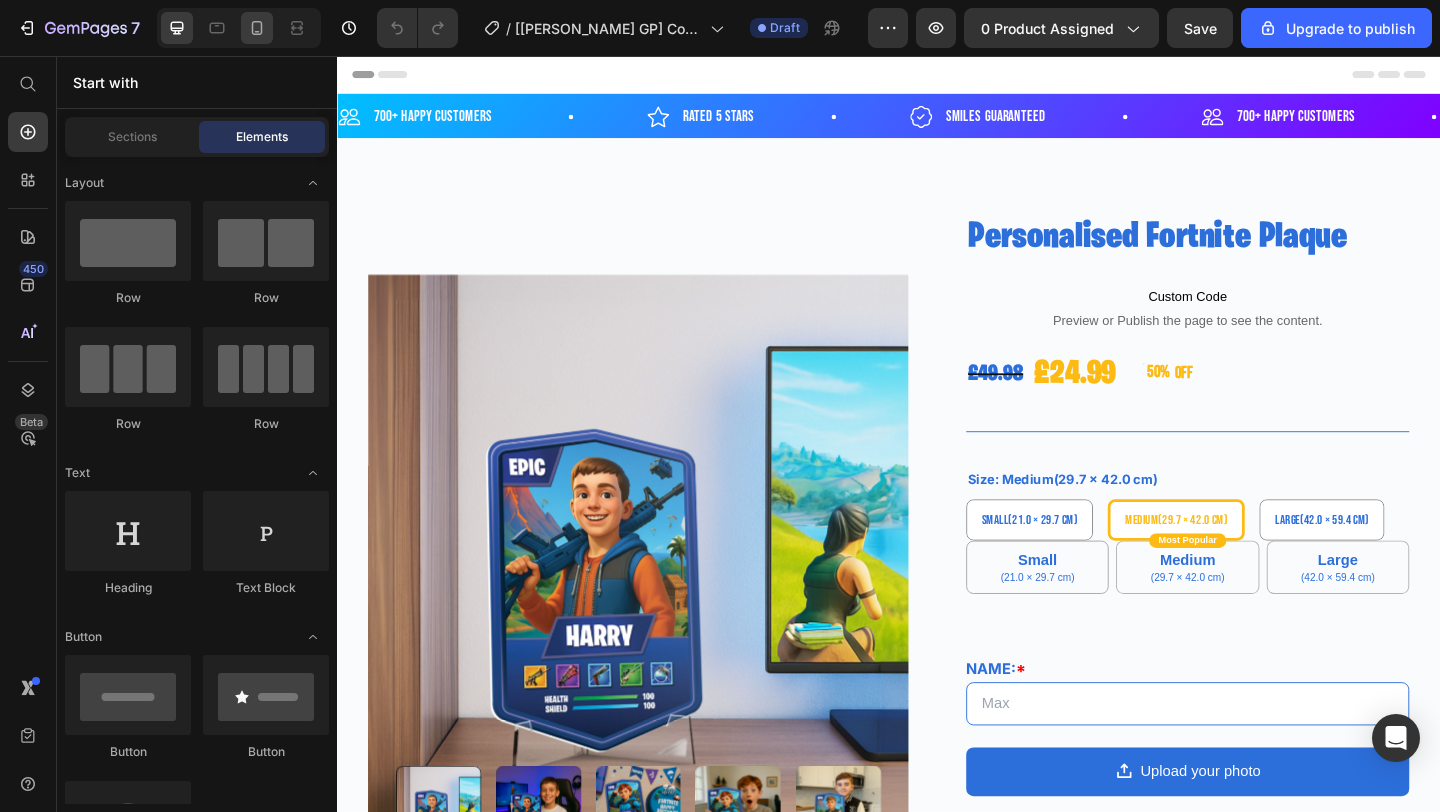 click 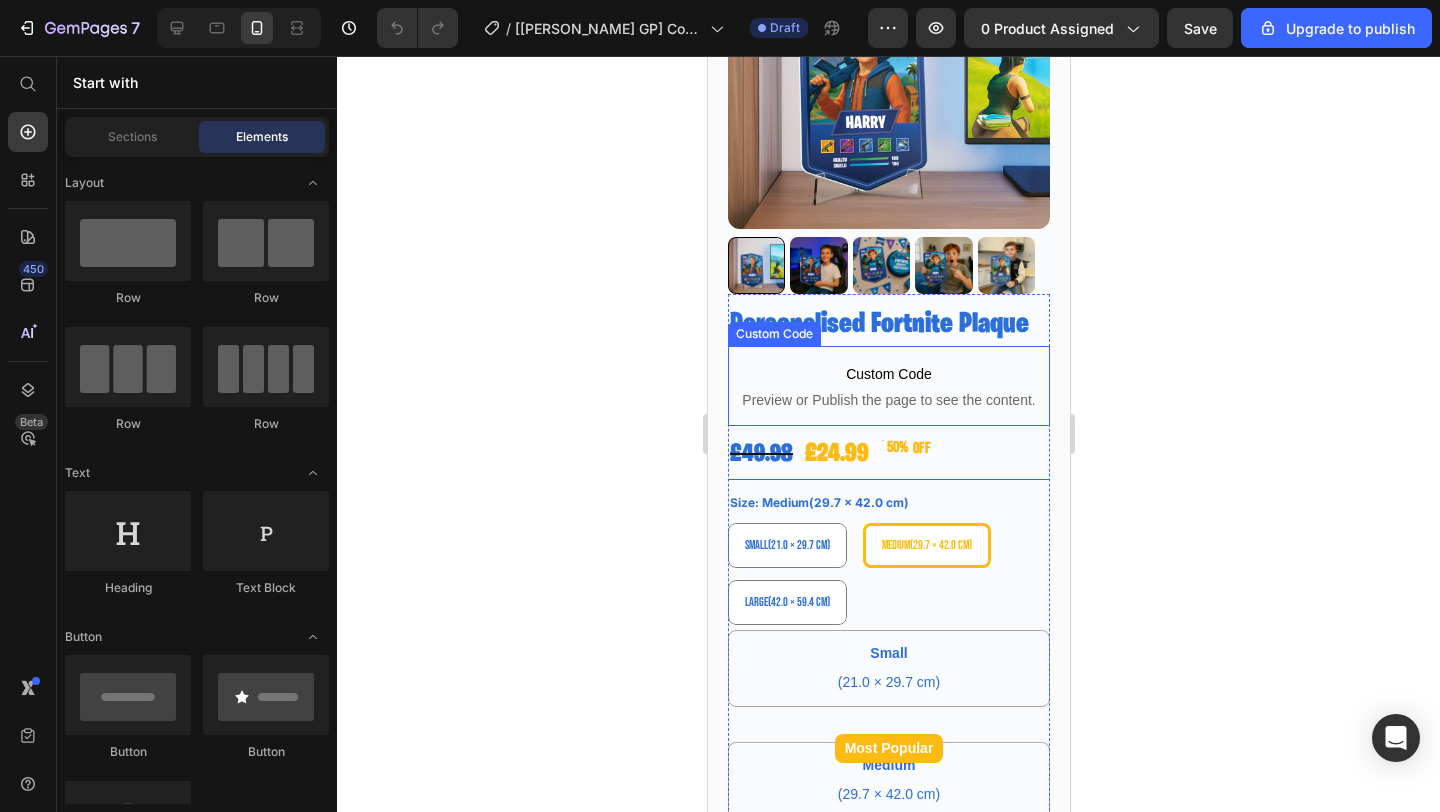 scroll, scrollTop: 360, scrollLeft: 0, axis: vertical 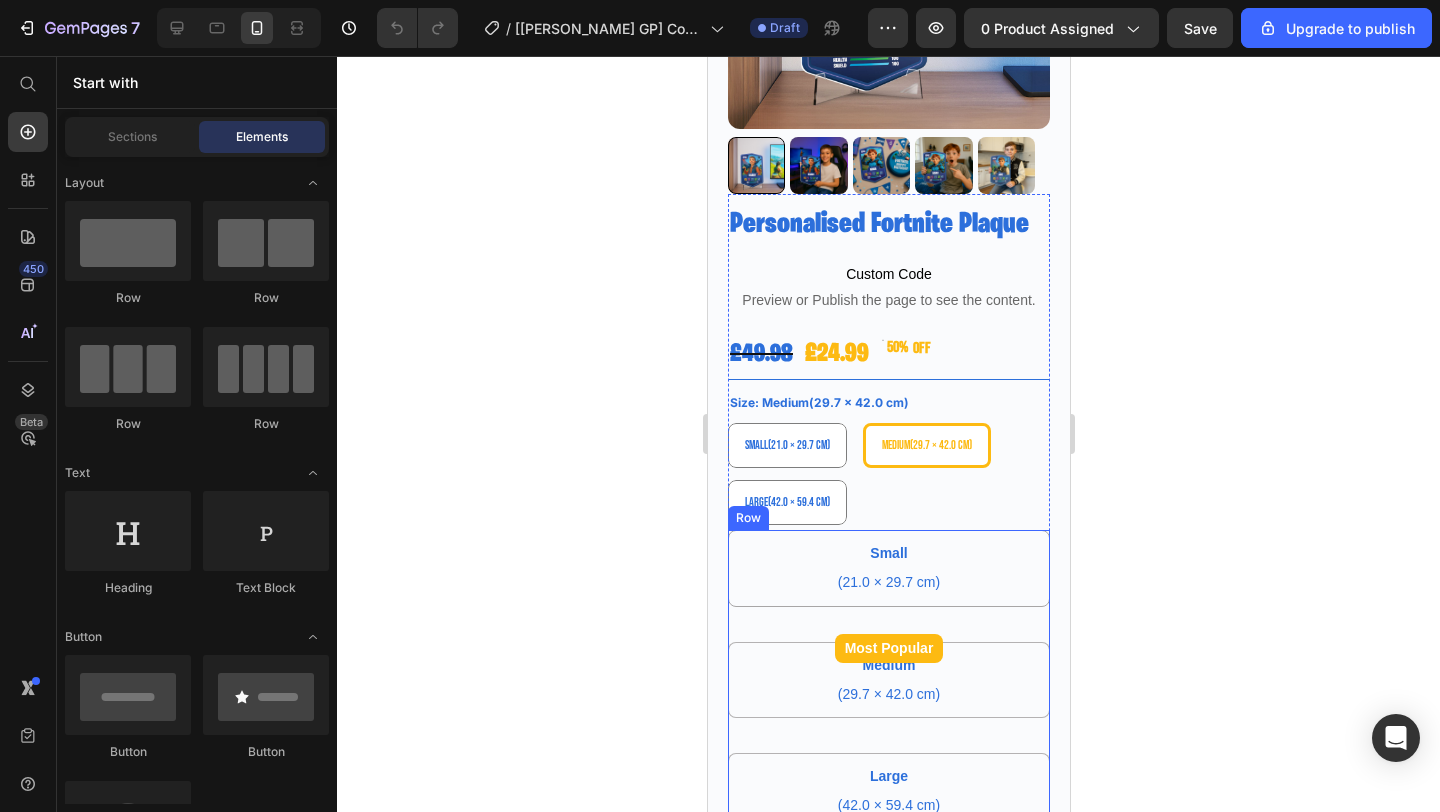 click on "Small Text Block Row (21.0 × 29.7 cm) Text Block Row Row" at bounding box center [888, 585] 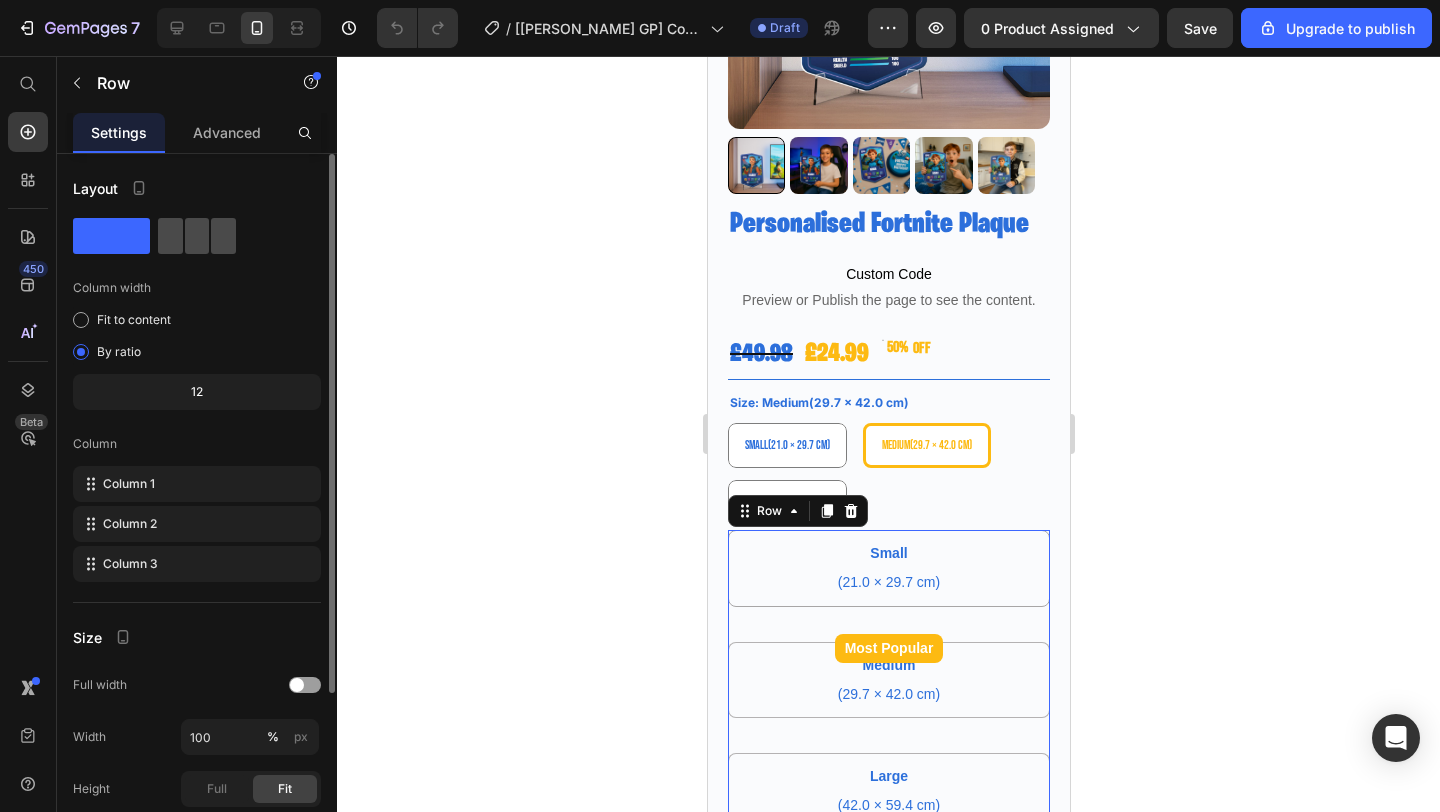 click 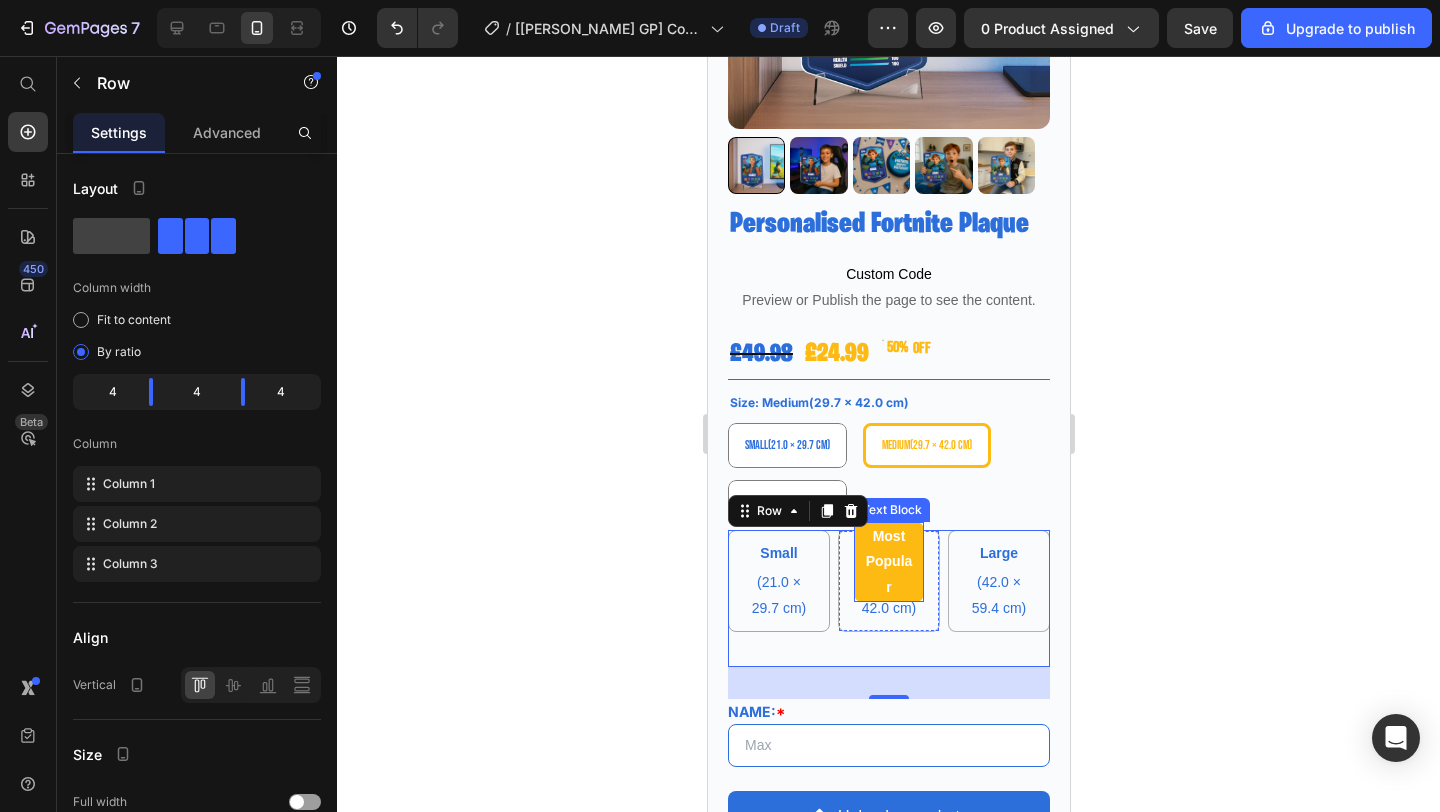 click on "Most Popular" at bounding box center (888, 562) 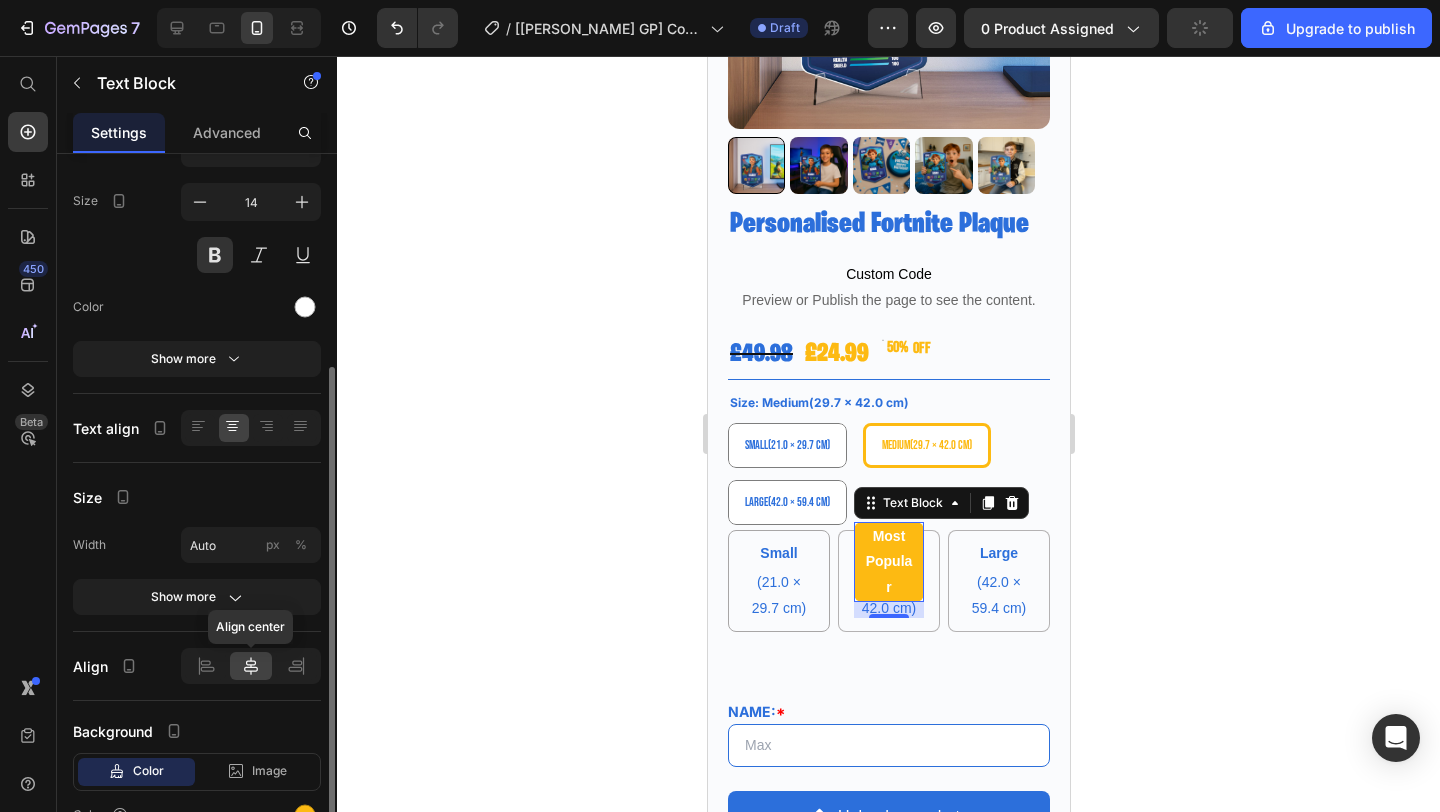 scroll, scrollTop: 202, scrollLeft: 0, axis: vertical 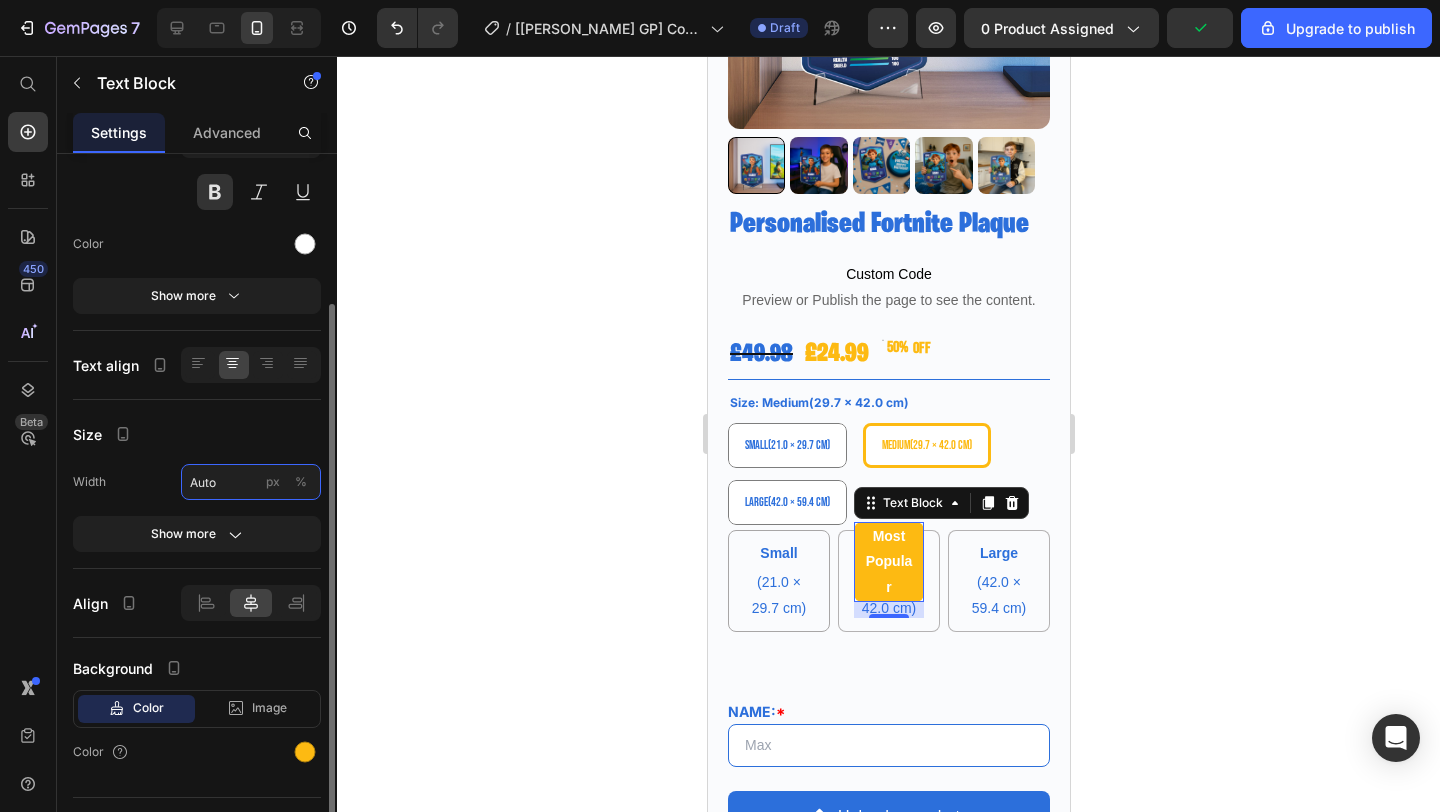 click on "Auto" at bounding box center [251, 482] 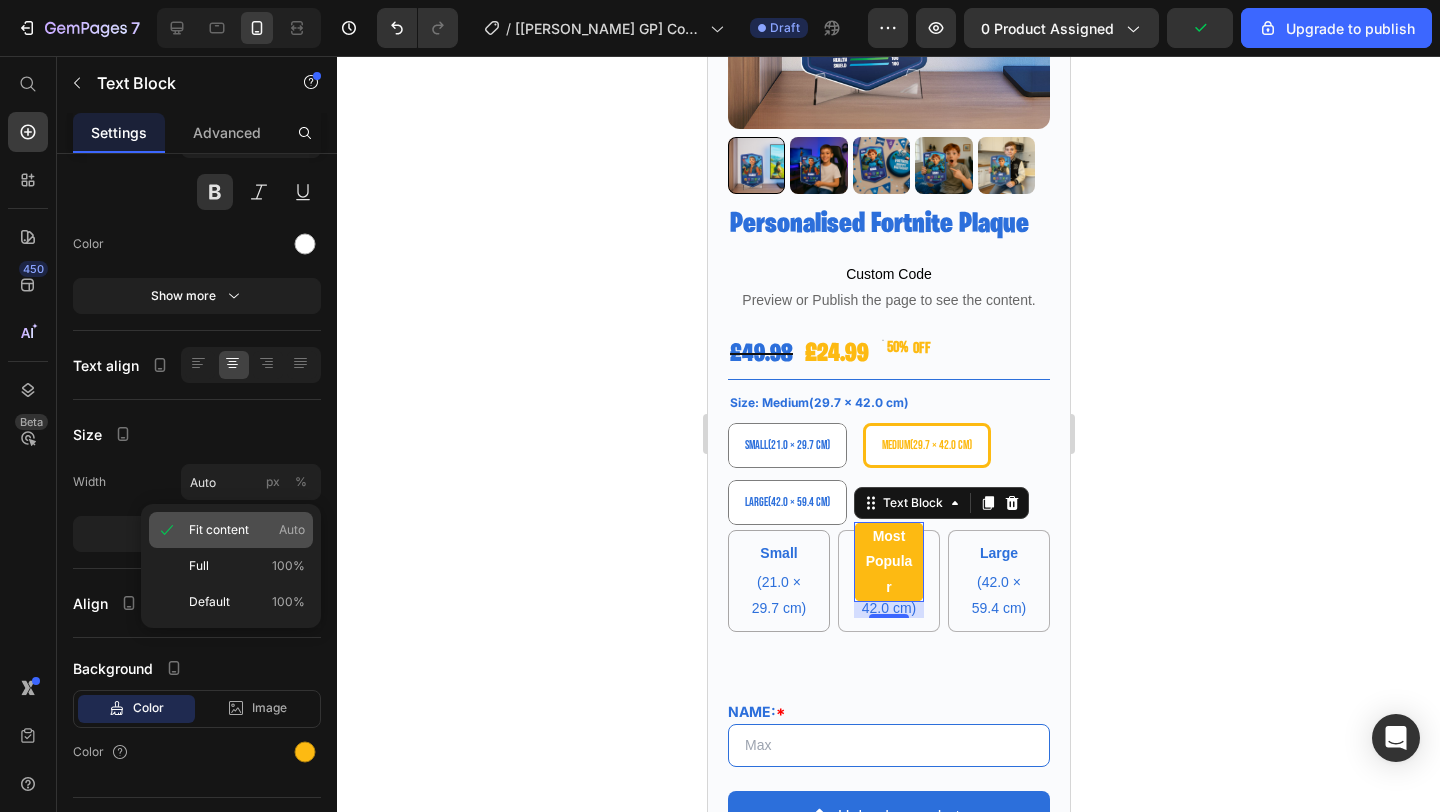 click on "Fit content Auto" 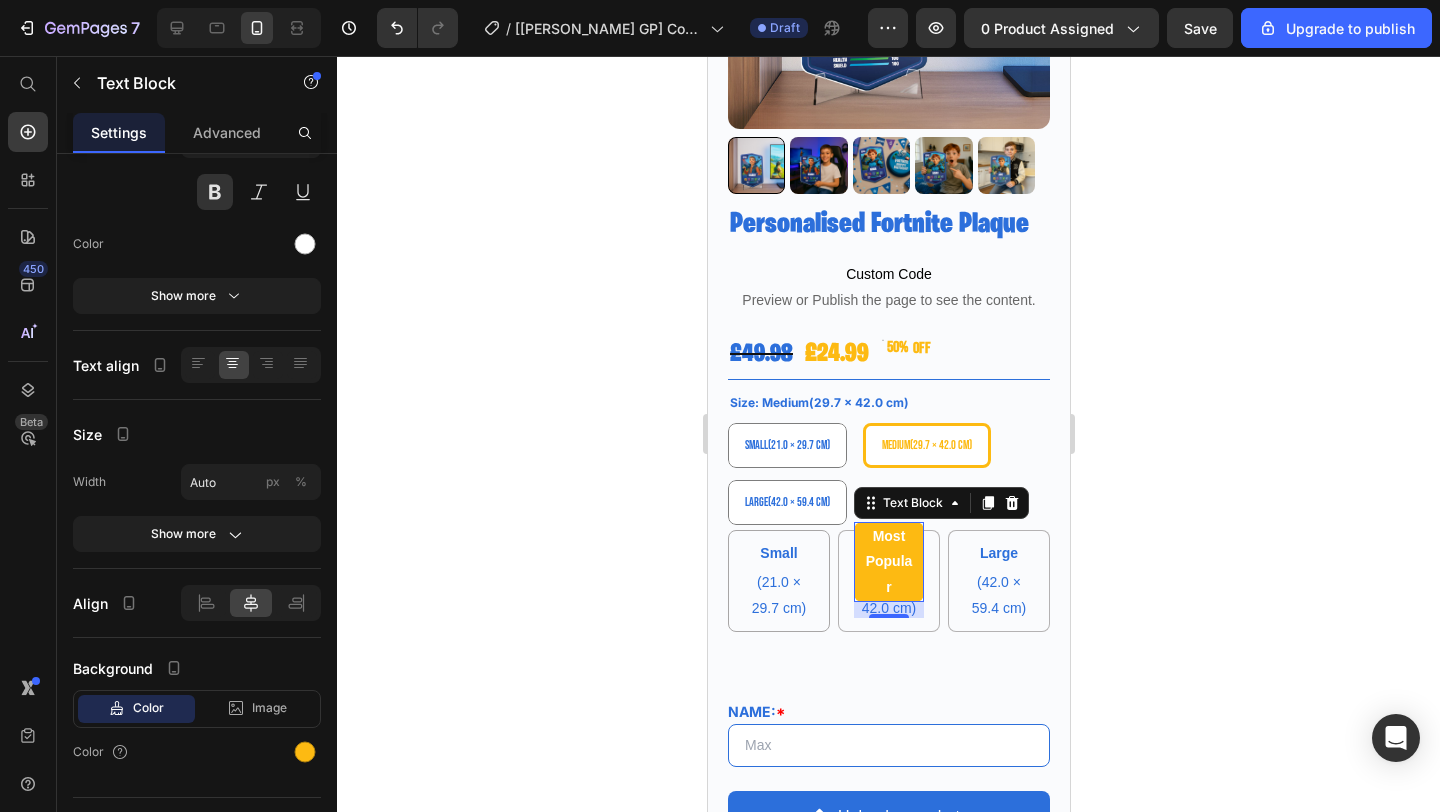 click on "Most Popular" at bounding box center (888, 562) 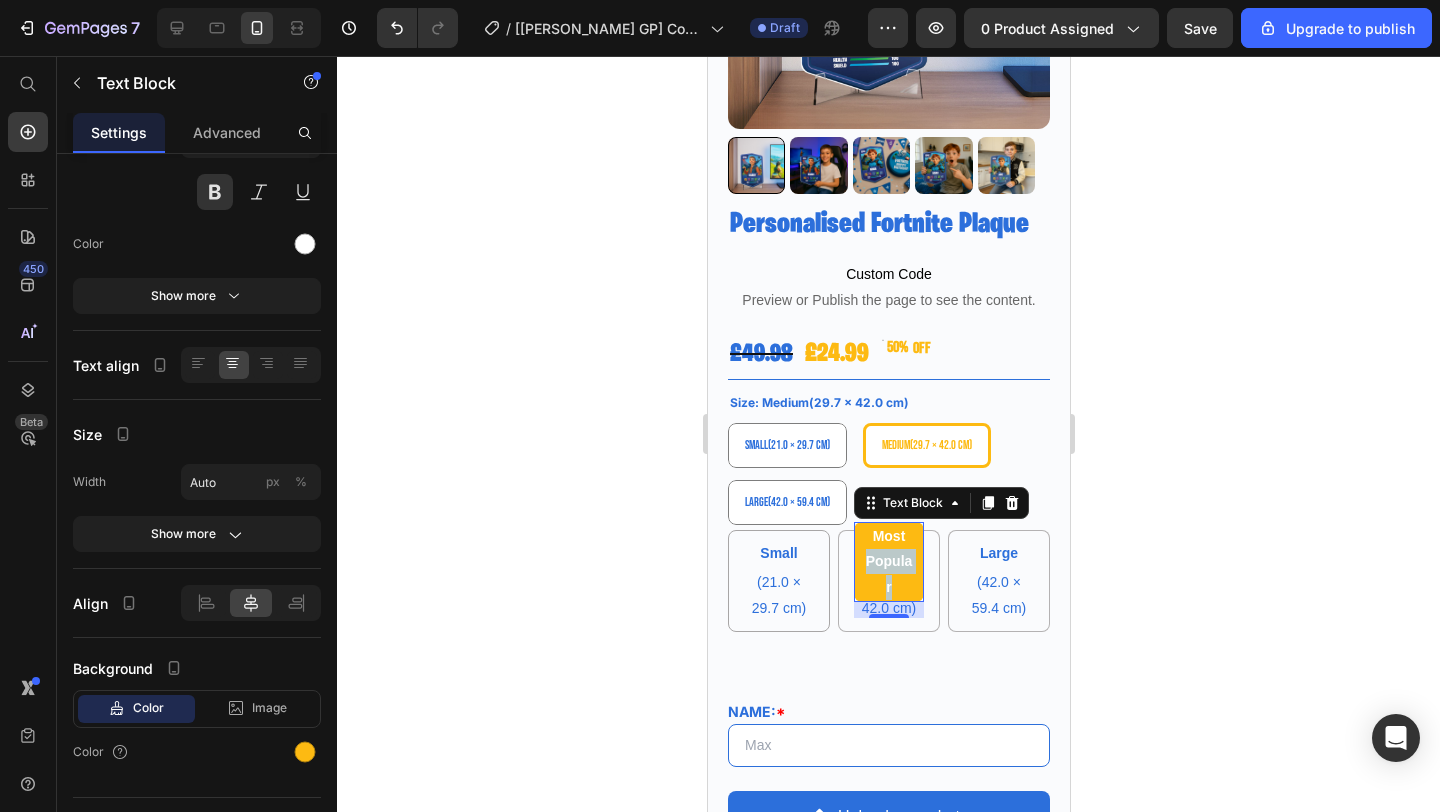 click on "Most Popular" at bounding box center [888, 562] 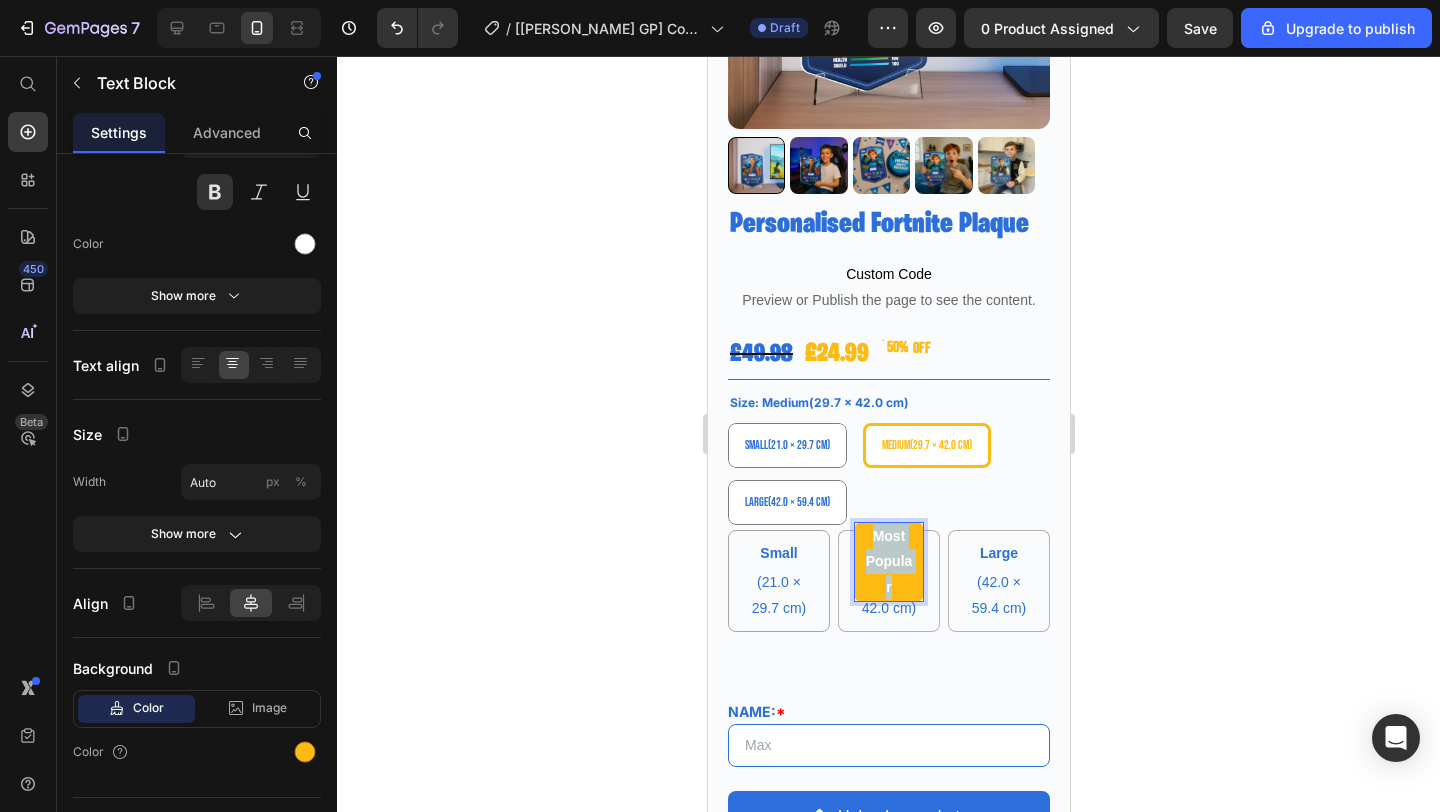 click on "Most Popular" at bounding box center [888, 562] 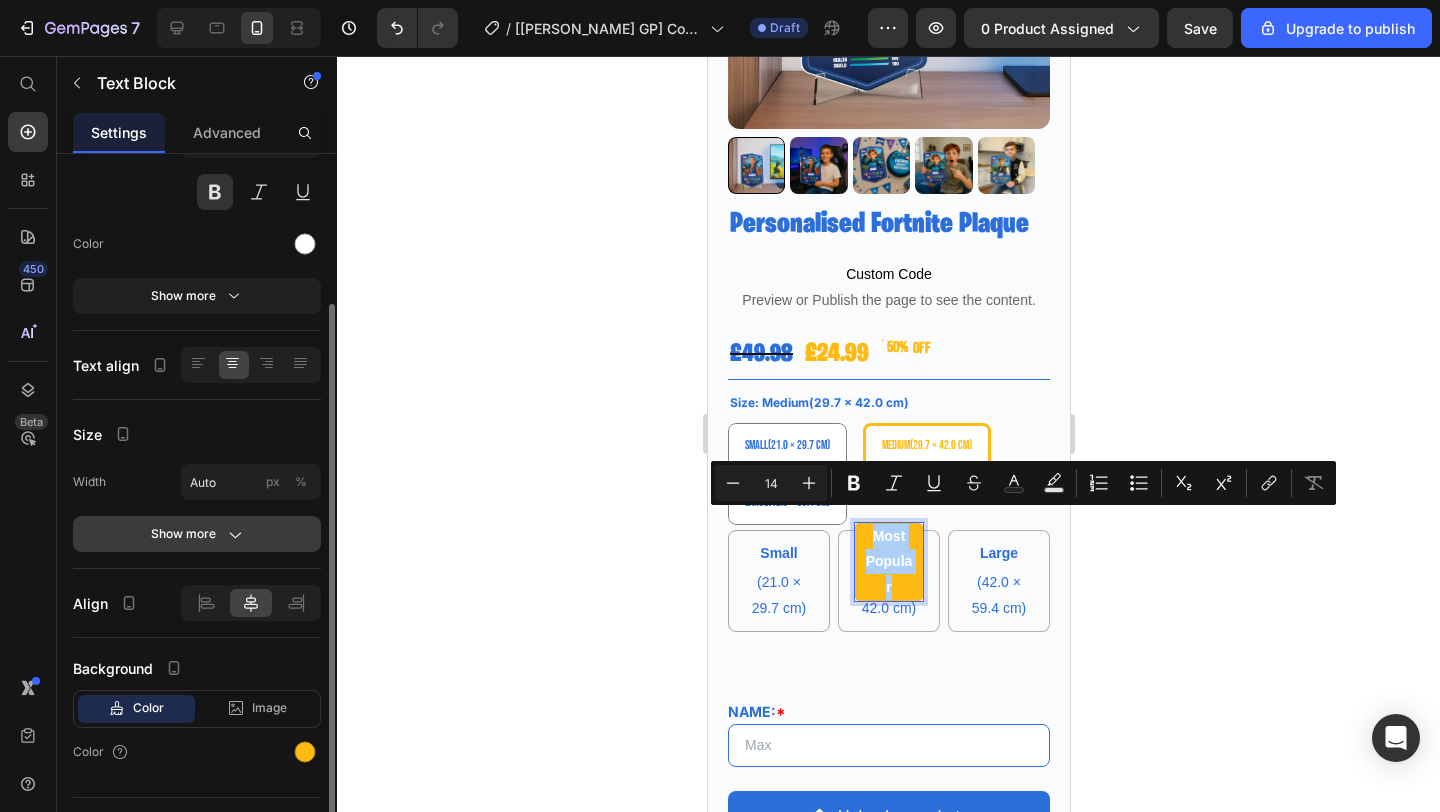 click on "Show more" 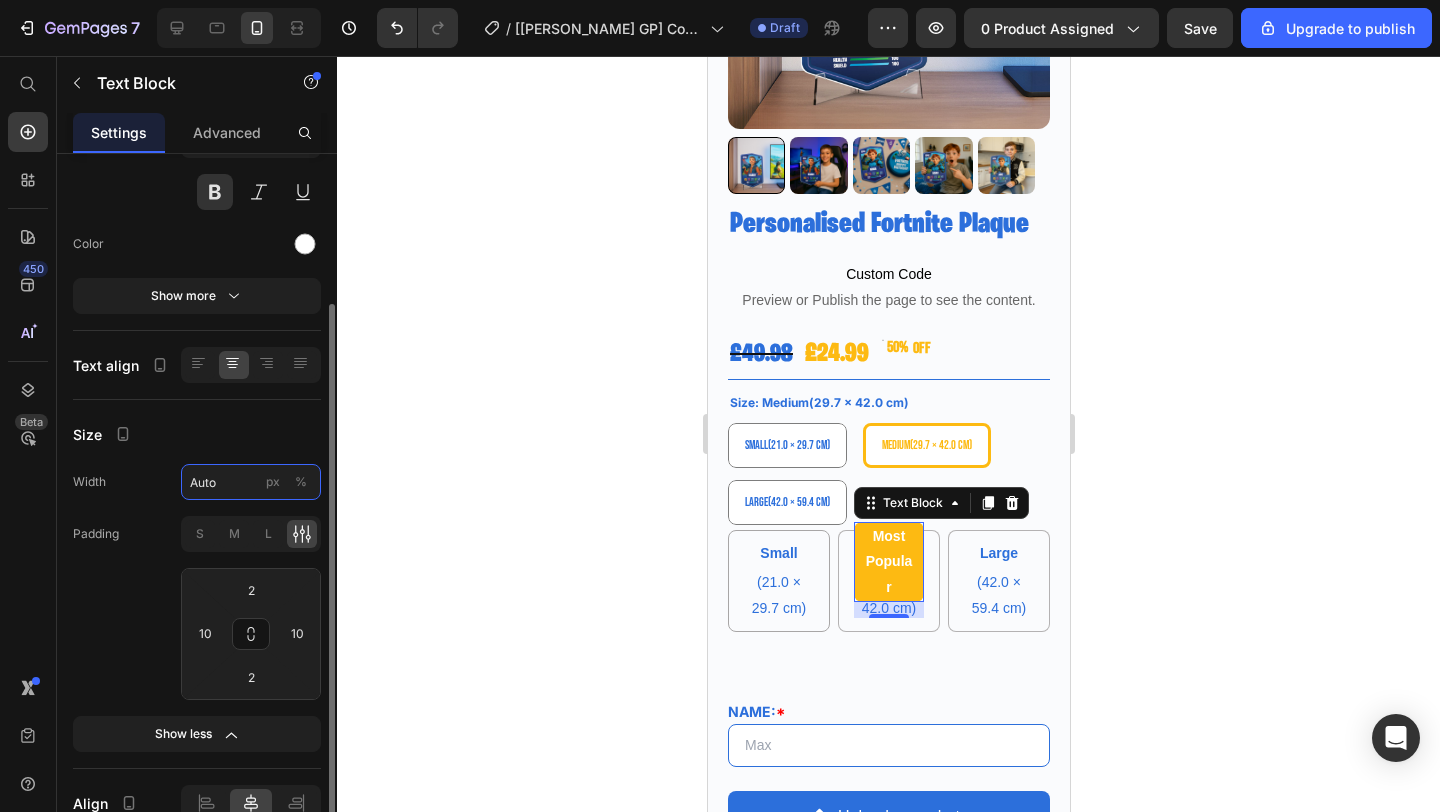 click on "Auto" at bounding box center [251, 482] 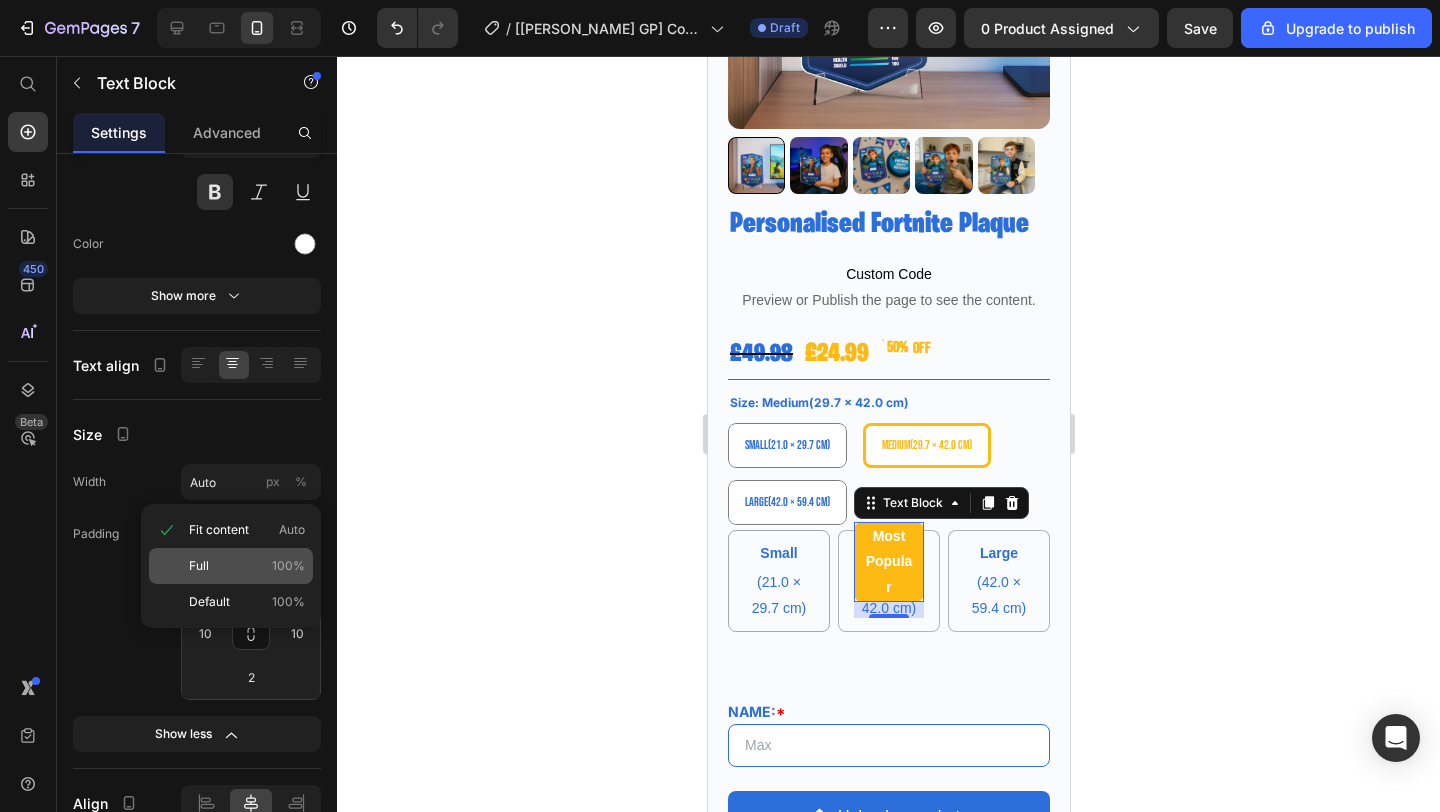 click on "Full 100%" 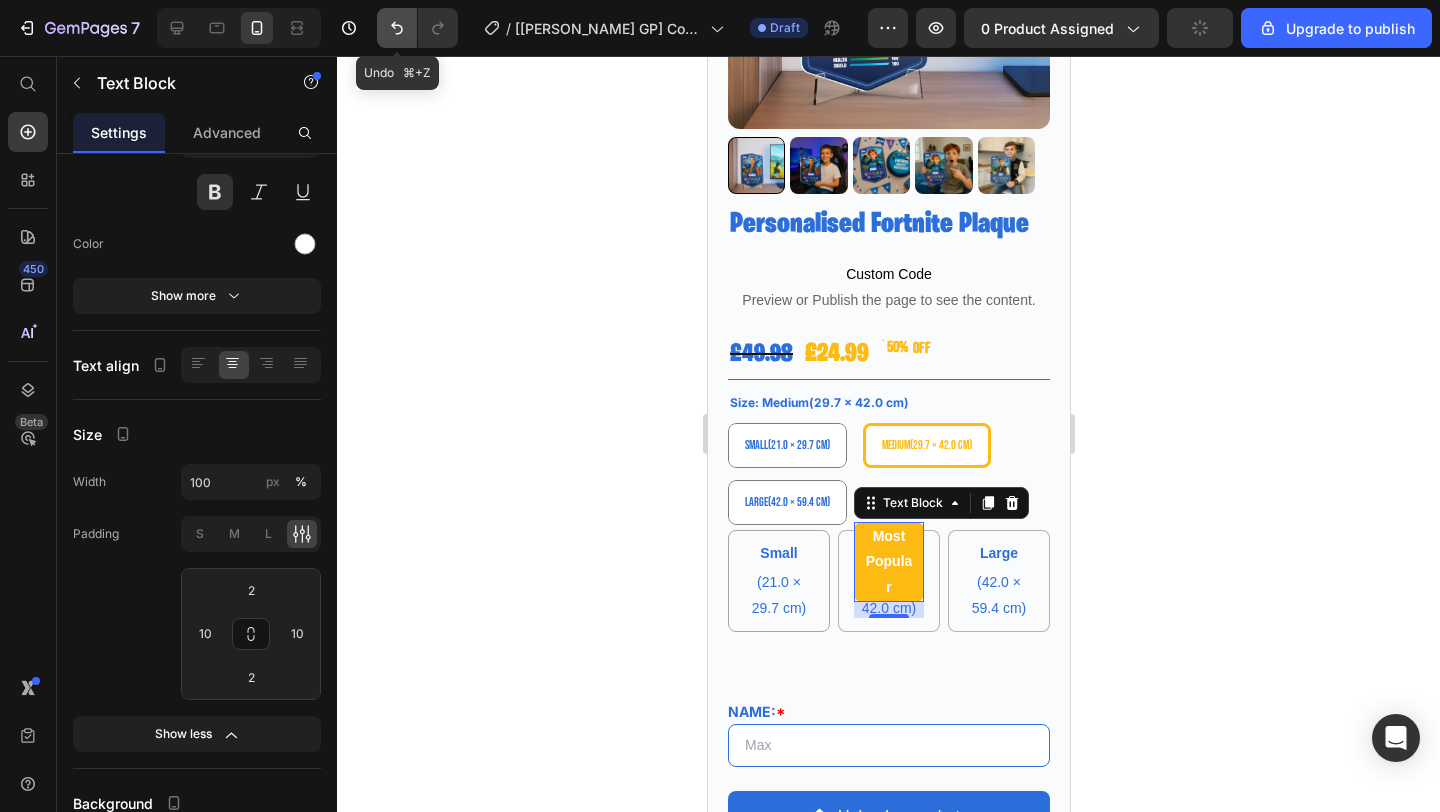 click 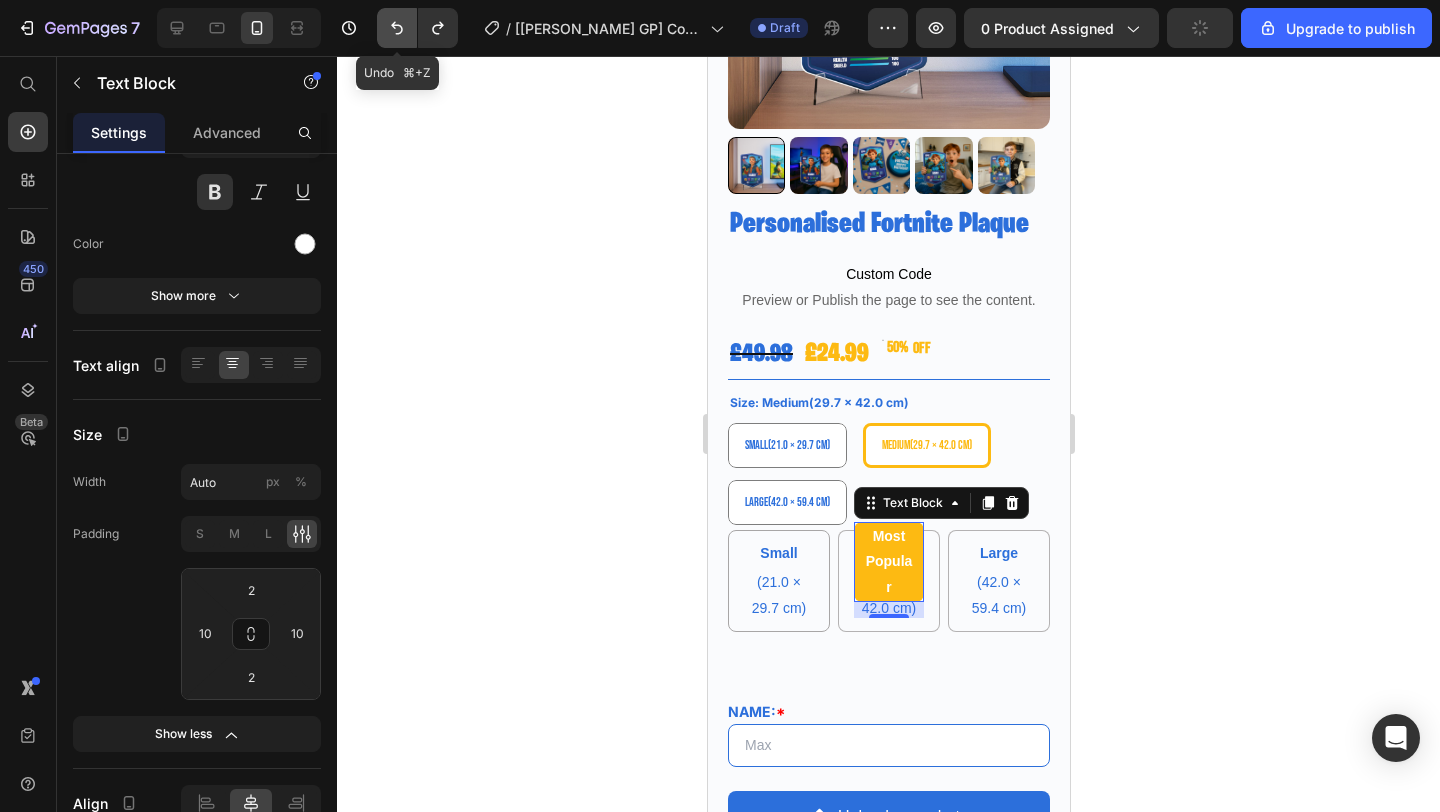 click 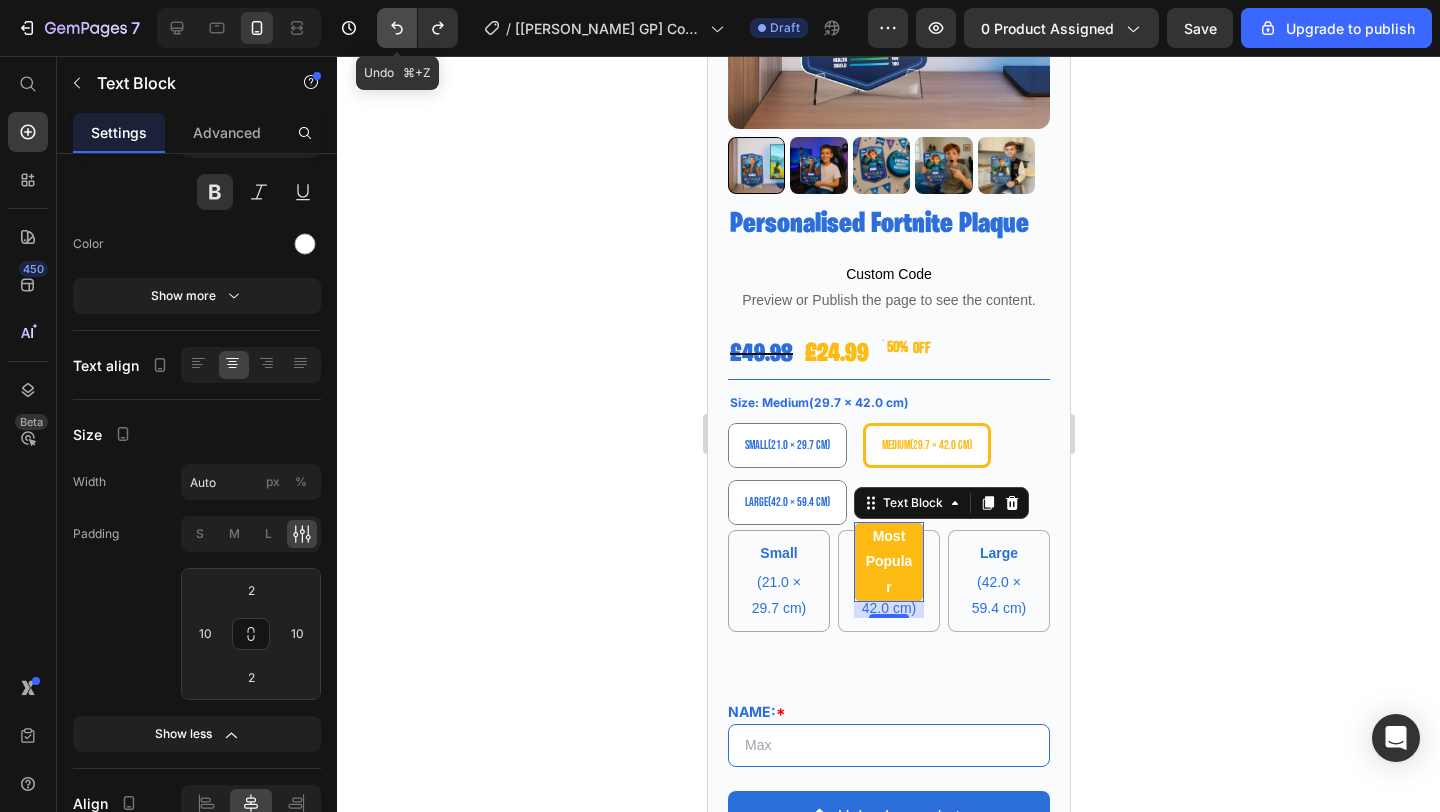 click 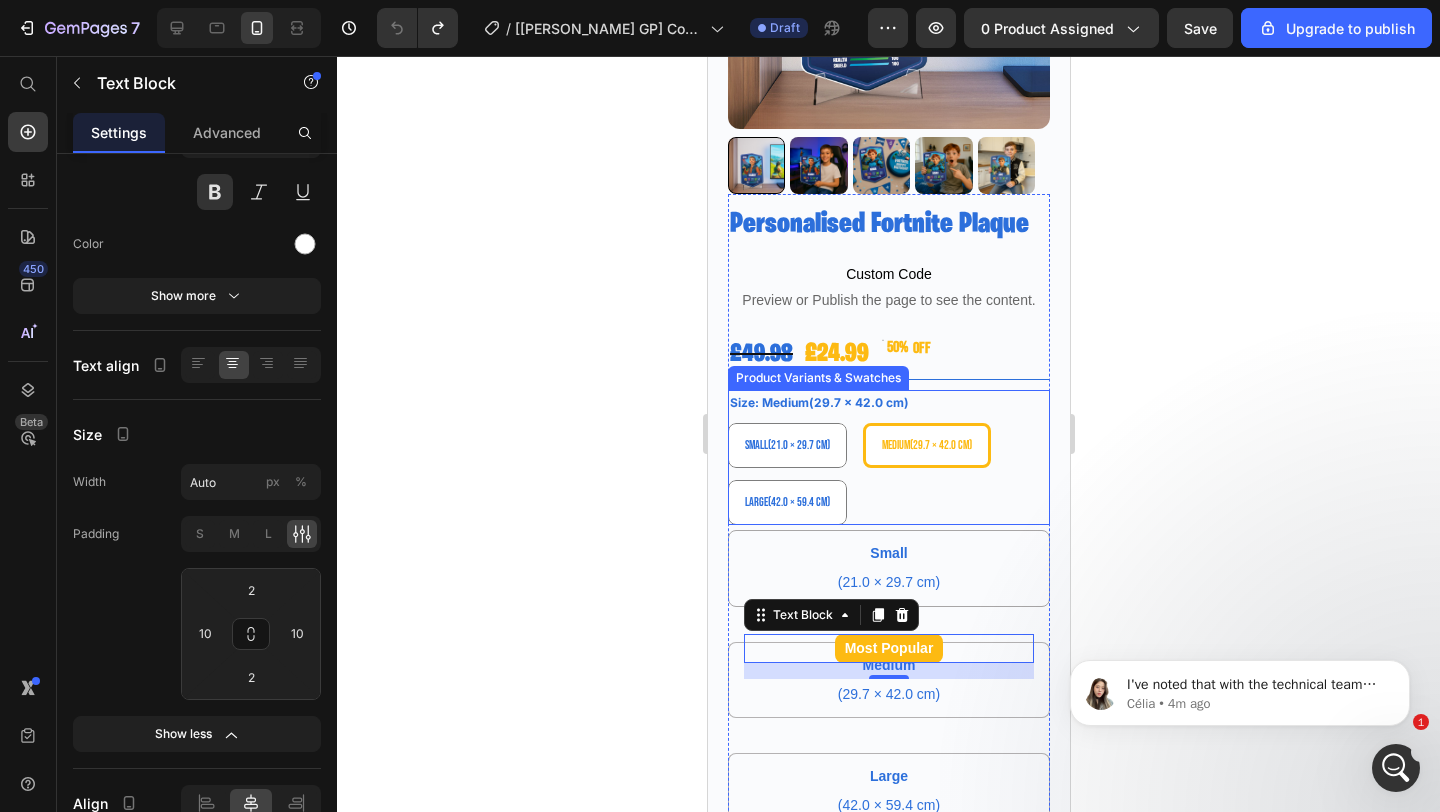 scroll, scrollTop: 0, scrollLeft: 0, axis: both 